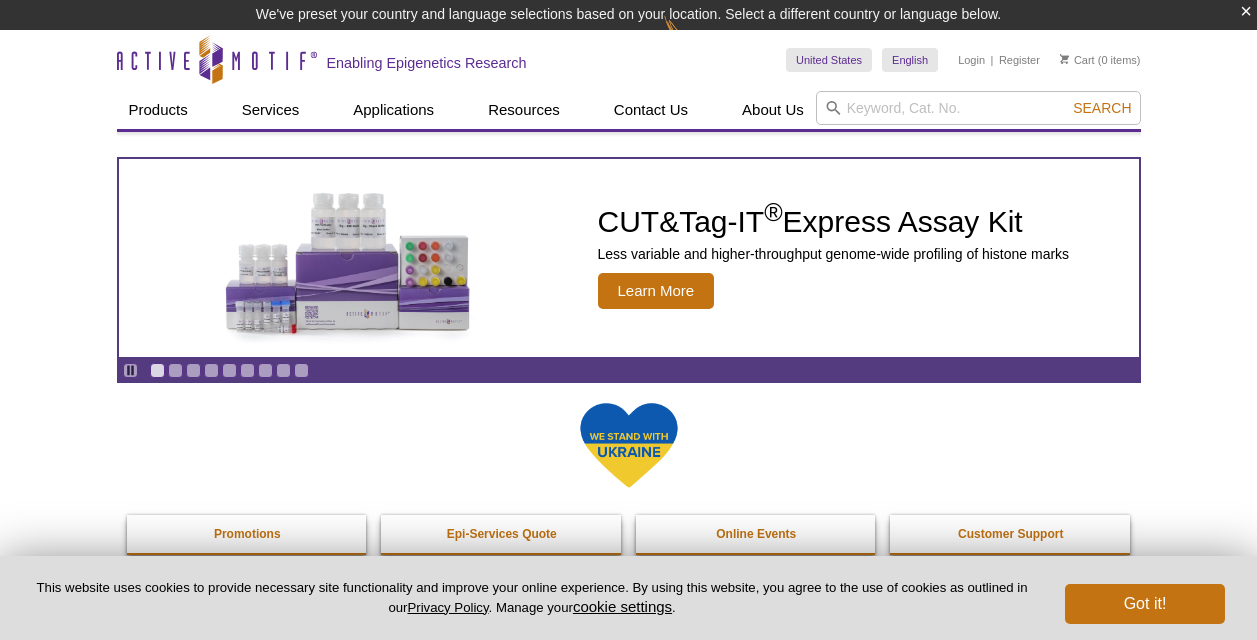 scroll, scrollTop: 0, scrollLeft: 0, axis: both 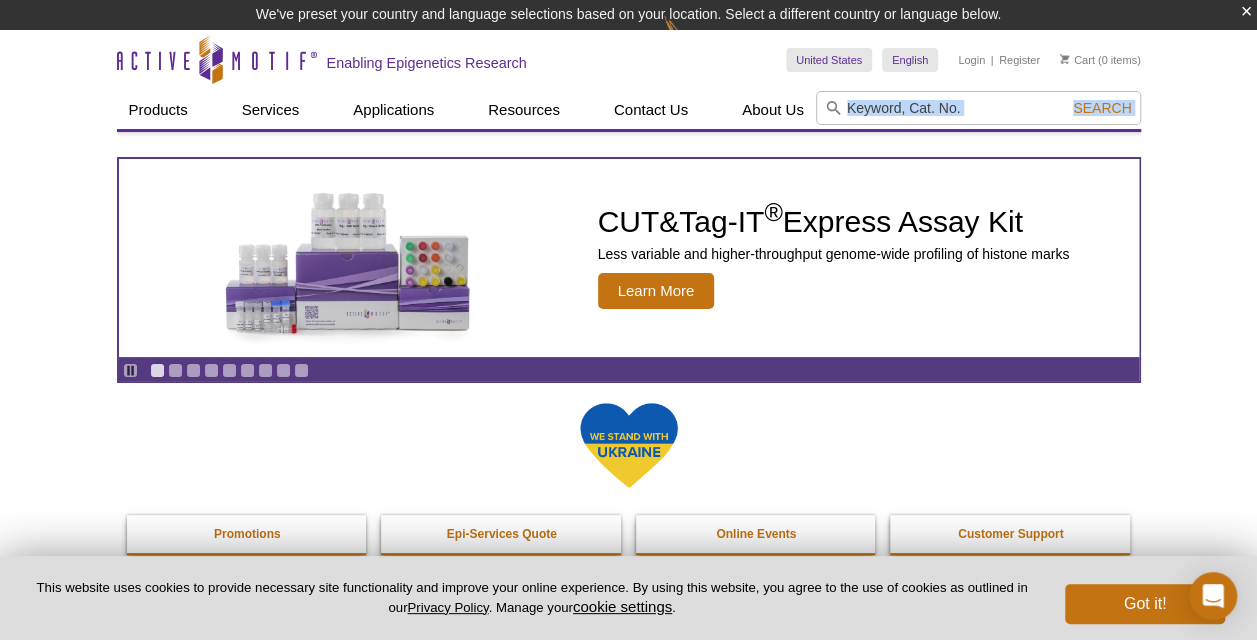 click on "Active Motif Logo
Enabling Epigenetics Research
0
Search
Skip to content
Active Motif Logo
Enabling Epigenetics Research
United States
Australia
Austria
Belgium
Brazil
Canada
China Czech Republic India" at bounding box center [628, 1519] 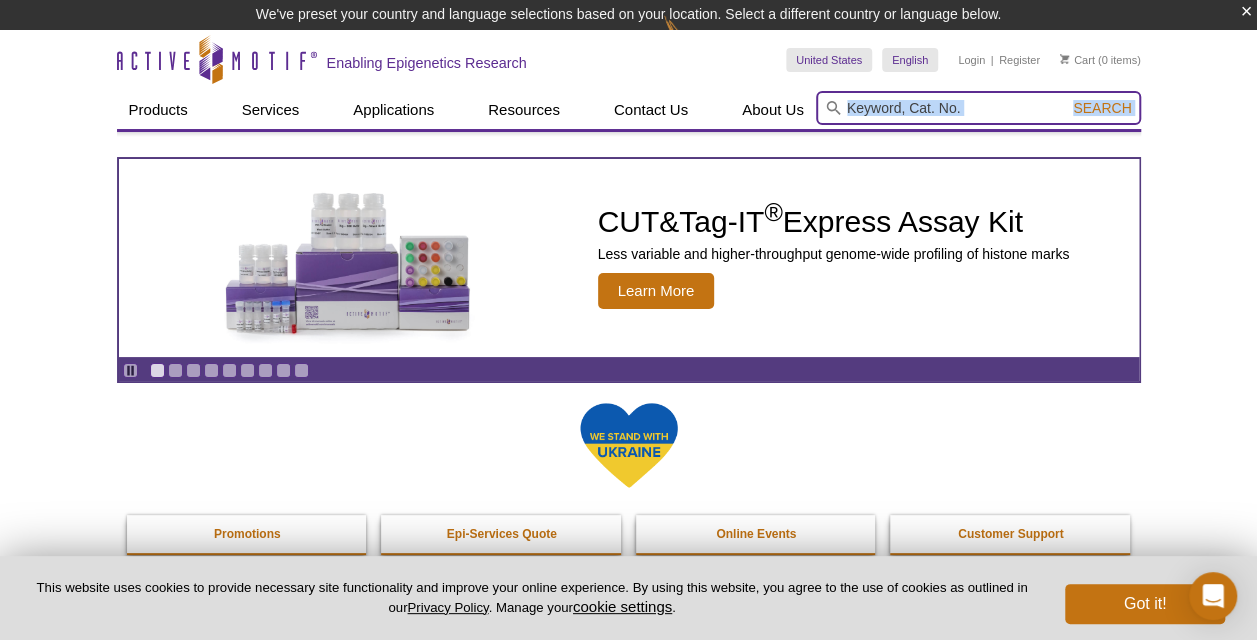 click at bounding box center [978, 108] 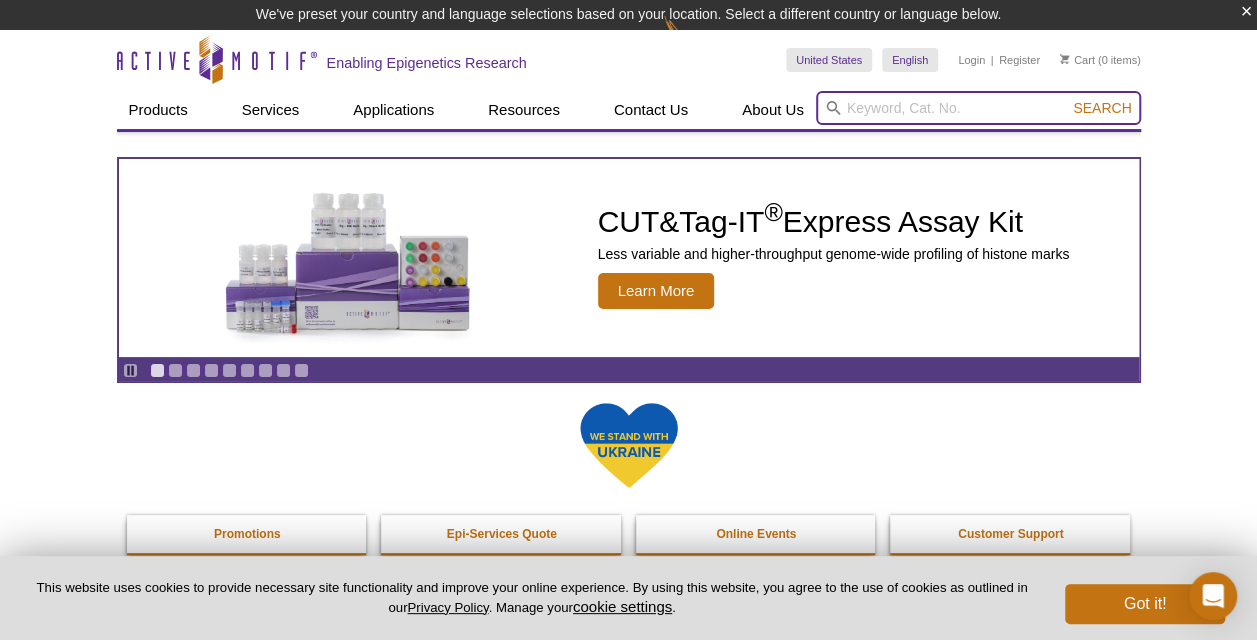 click at bounding box center [978, 108] 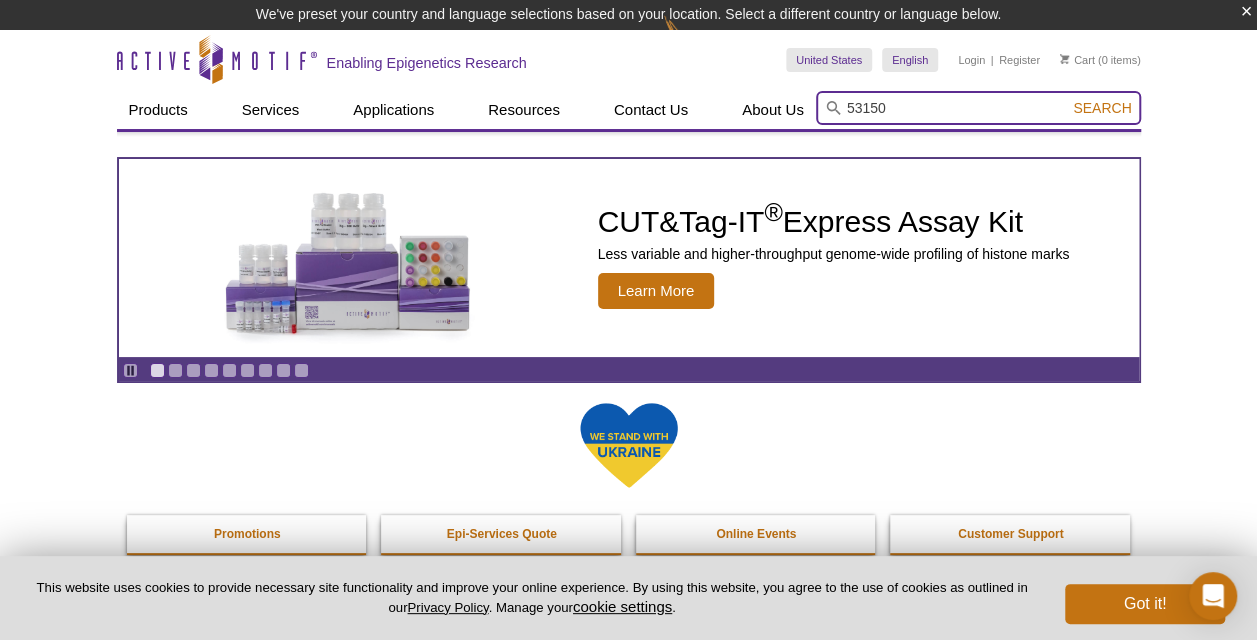 type on "53150" 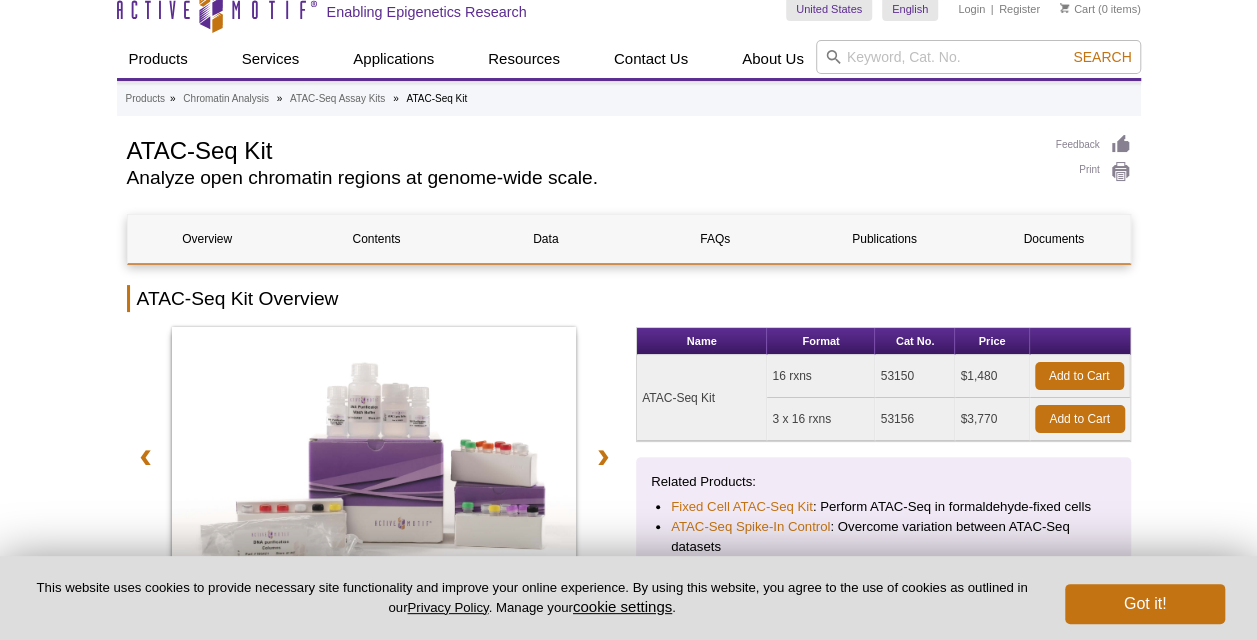 scroll, scrollTop: 0, scrollLeft: 0, axis: both 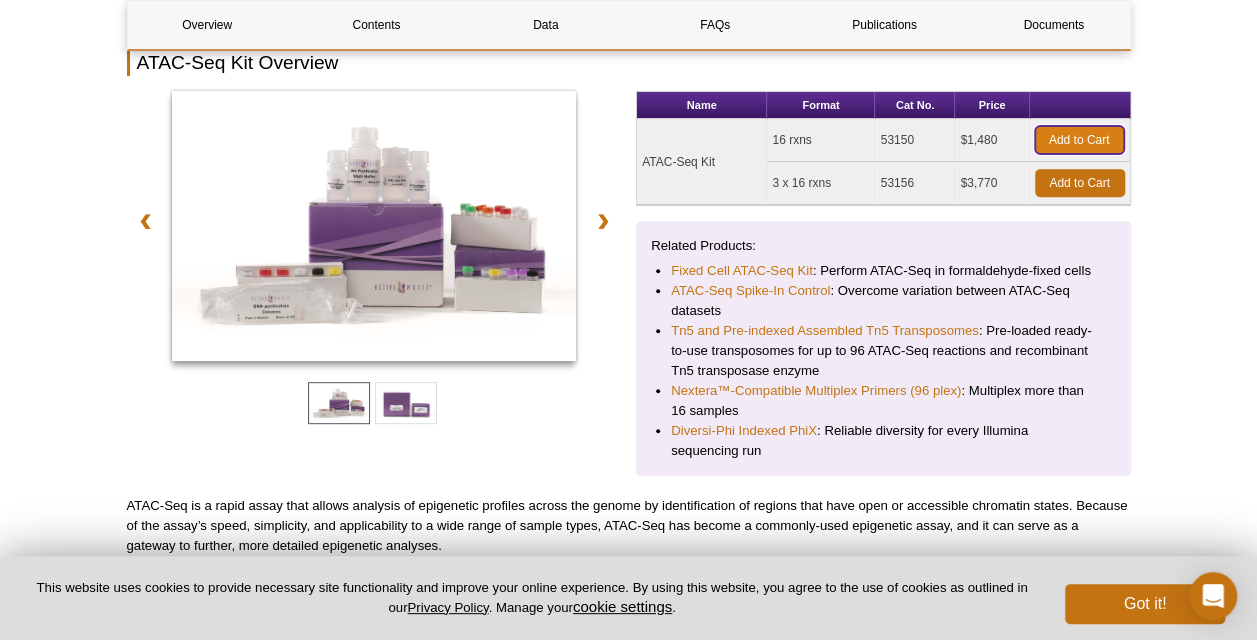 click on "Add to Cart" at bounding box center (1079, 140) 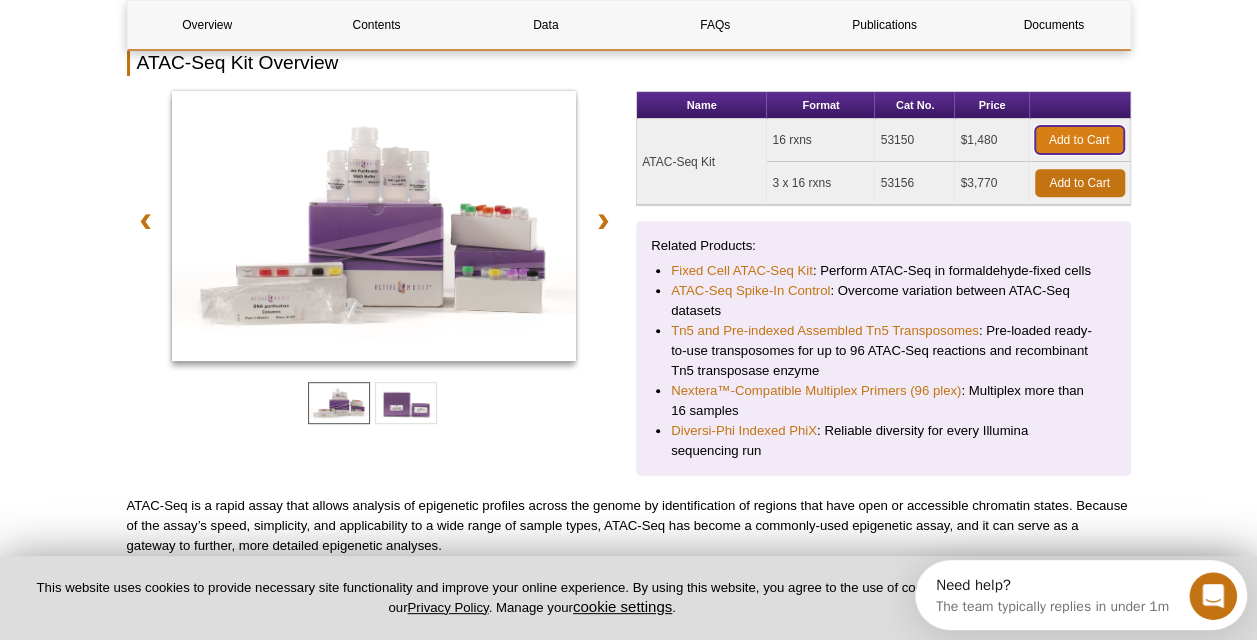 scroll, scrollTop: 0, scrollLeft: 0, axis: both 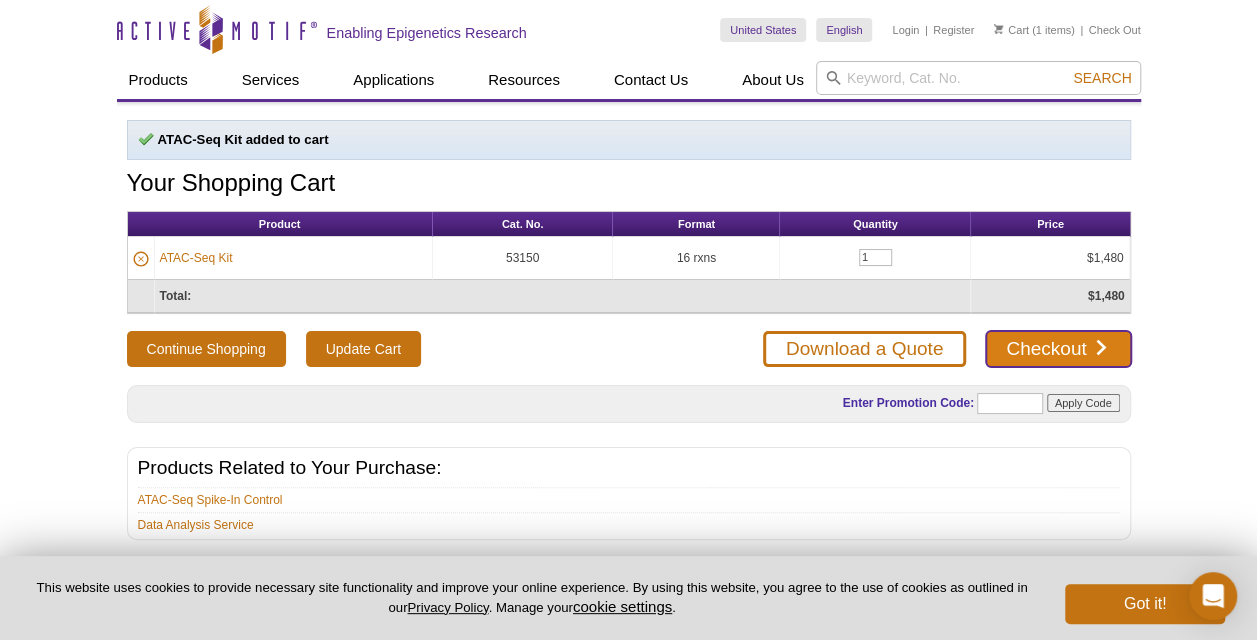 click on "Checkout" at bounding box center [1058, 349] 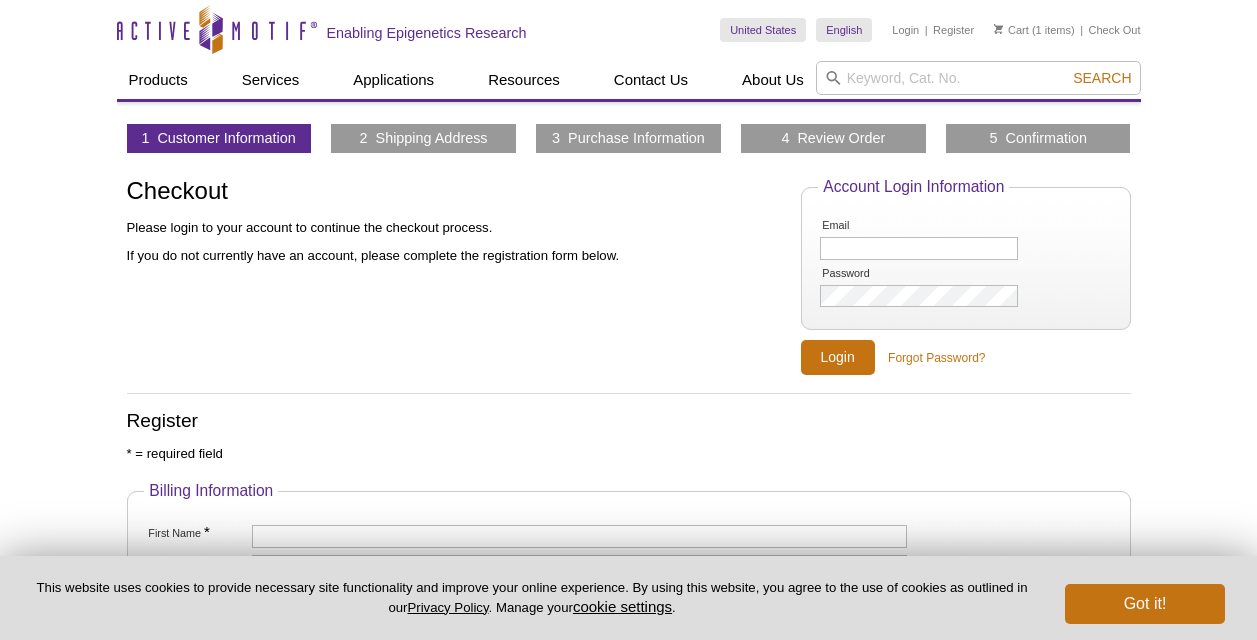 scroll, scrollTop: 0, scrollLeft: 0, axis: both 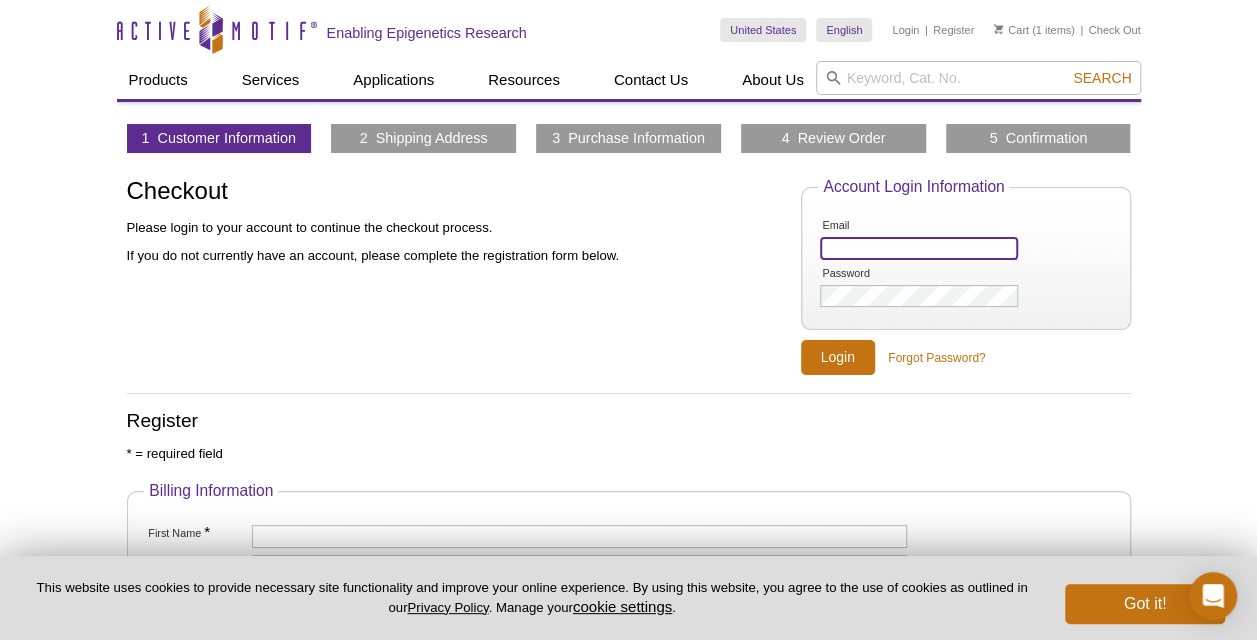 click on "Email" at bounding box center (918, 248) 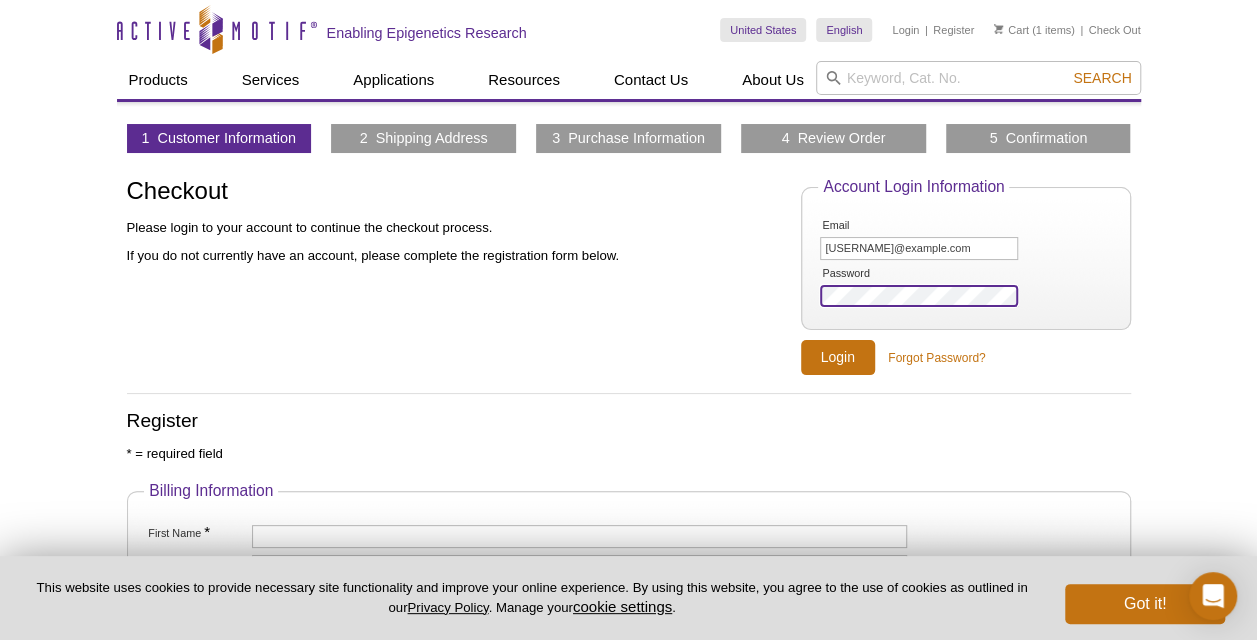 click on "Login" at bounding box center (838, 357) 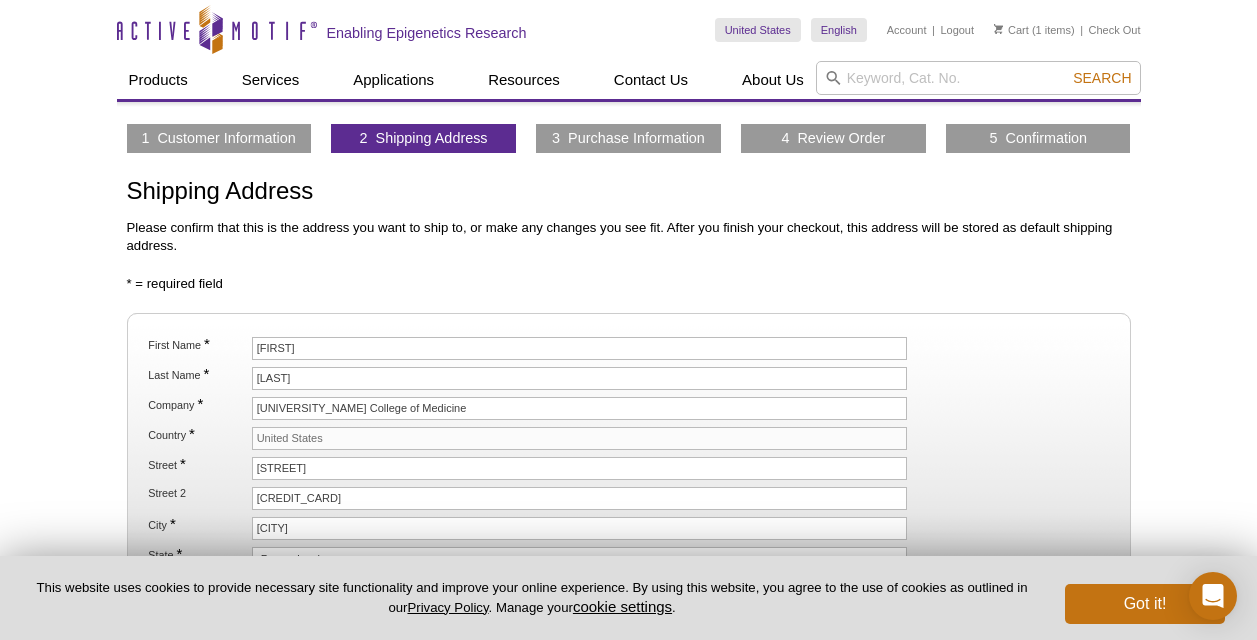 scroll, scrollTop: 0, scrollLeft: 0, axis: both 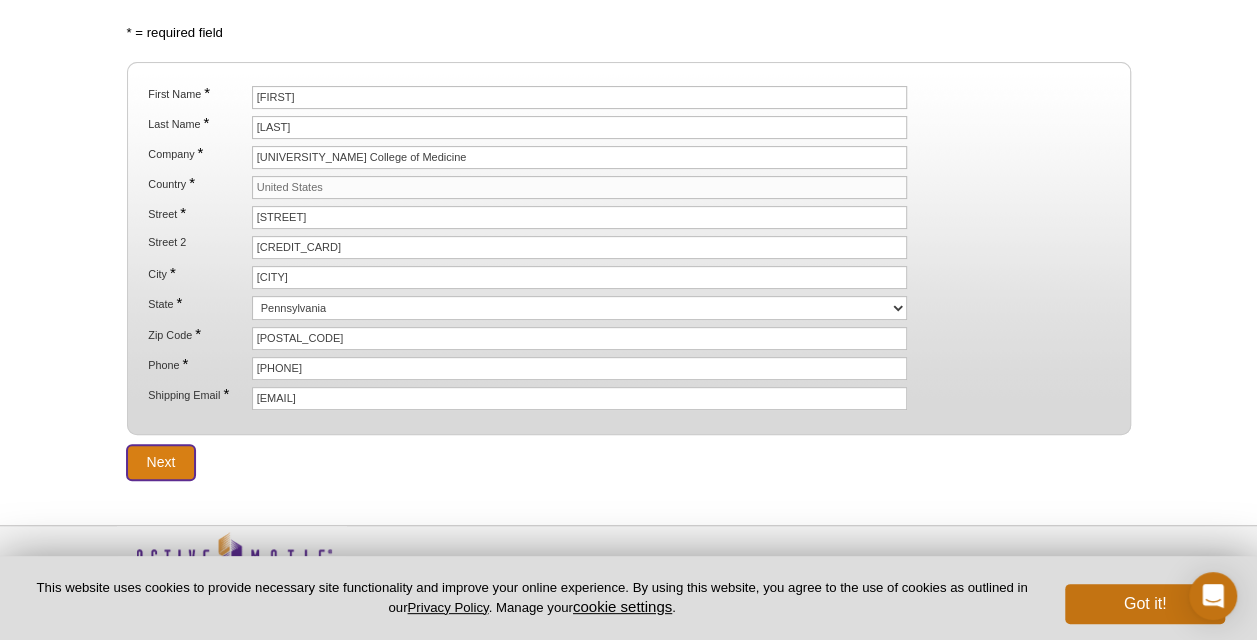 click on "Next" at bounding box center (161, 462) 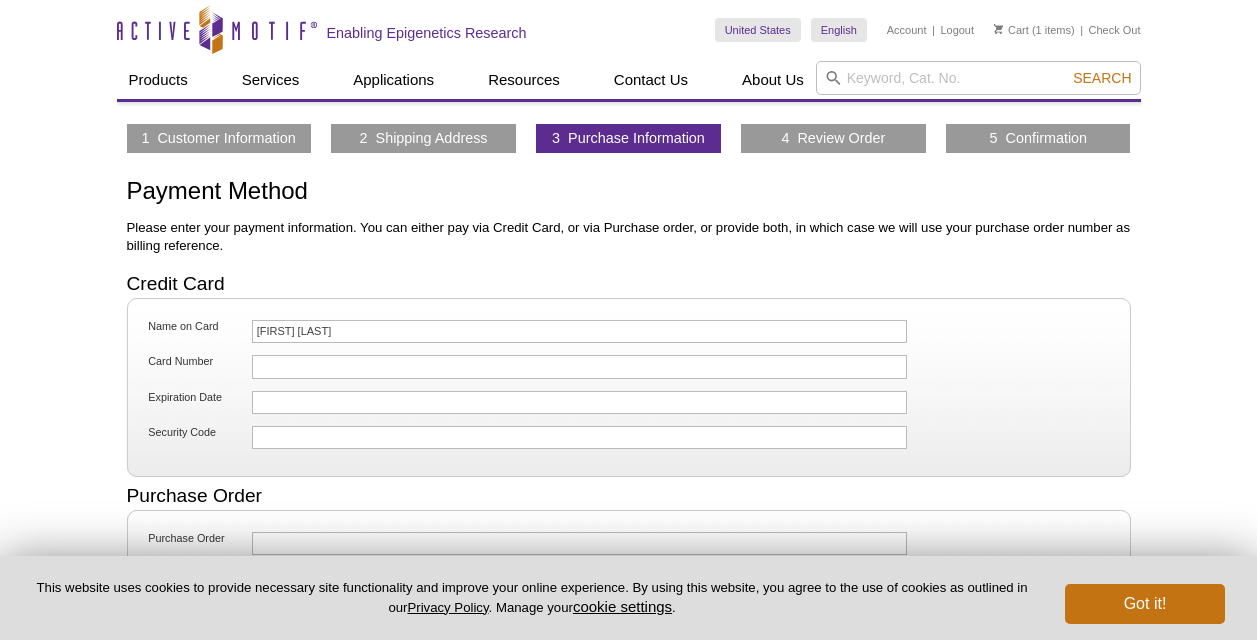 scroll, scrollTop: 0, scrollLeft: 0, axis: both 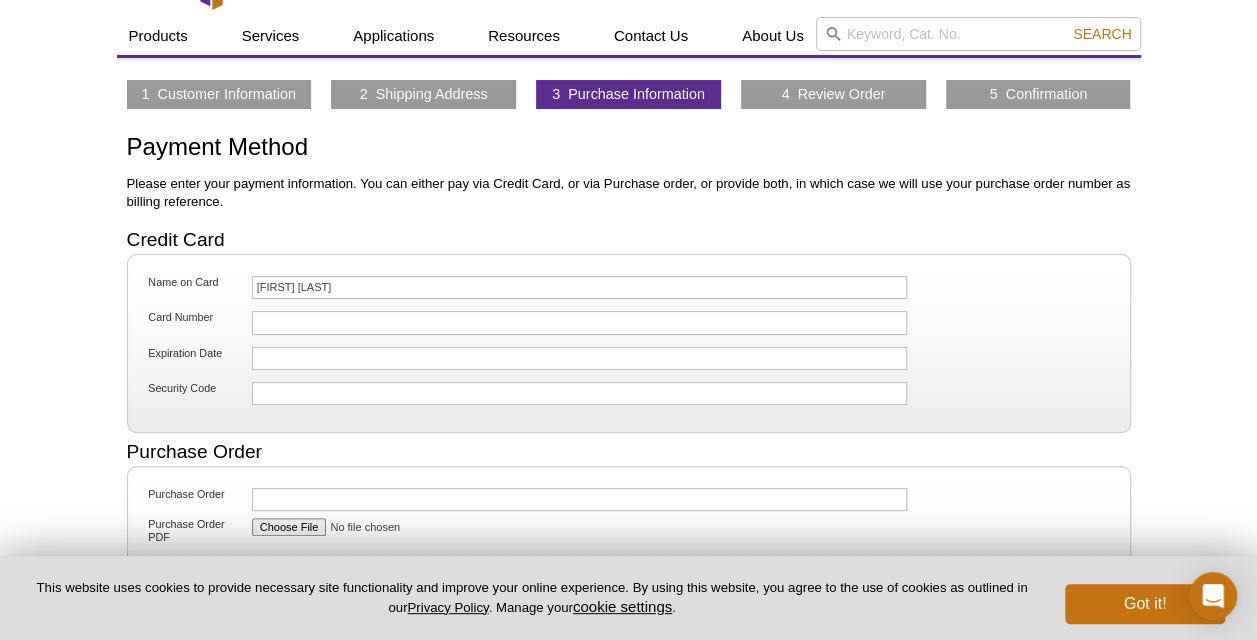 click at bounding box center (580, 322) 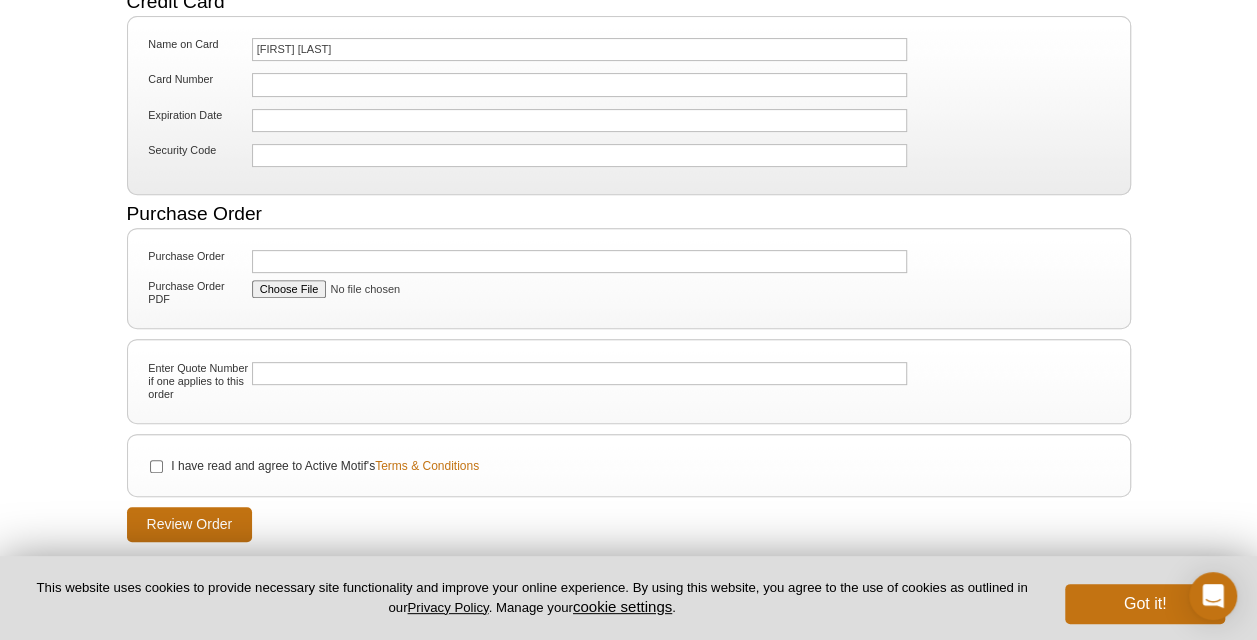 scroll, scrollTop: 283, scrollLeft: 0, axis: vertical 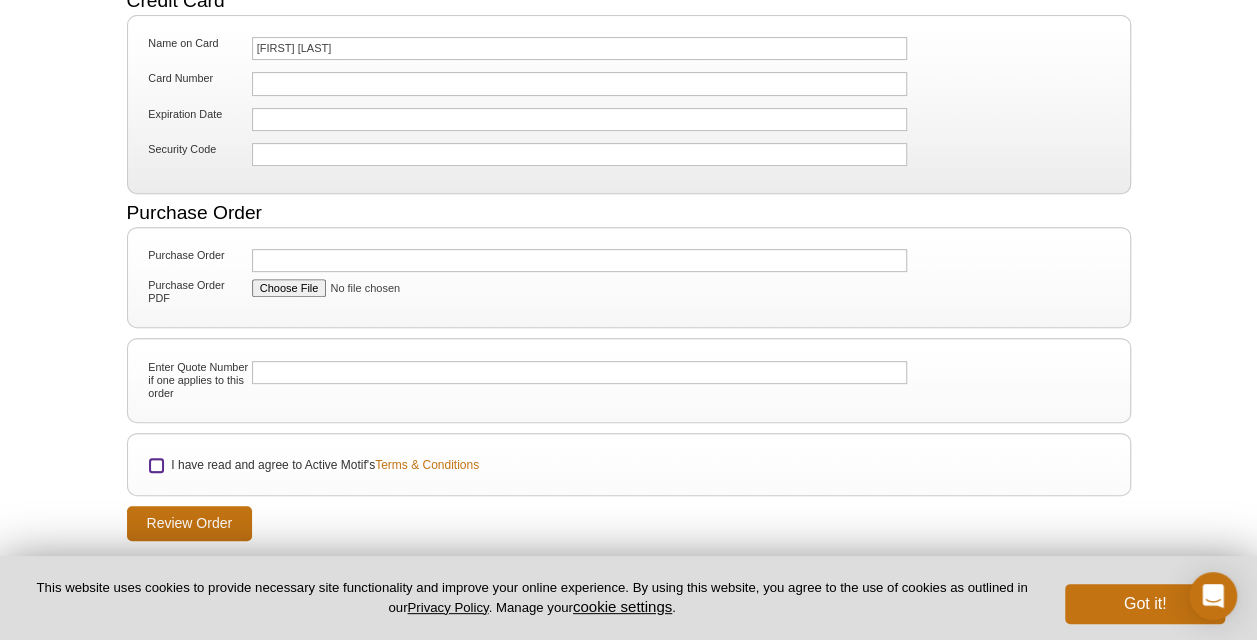 click on "I have read and agree to Active Motif's  Terms & Conditions" at bounding box center (156, 465) 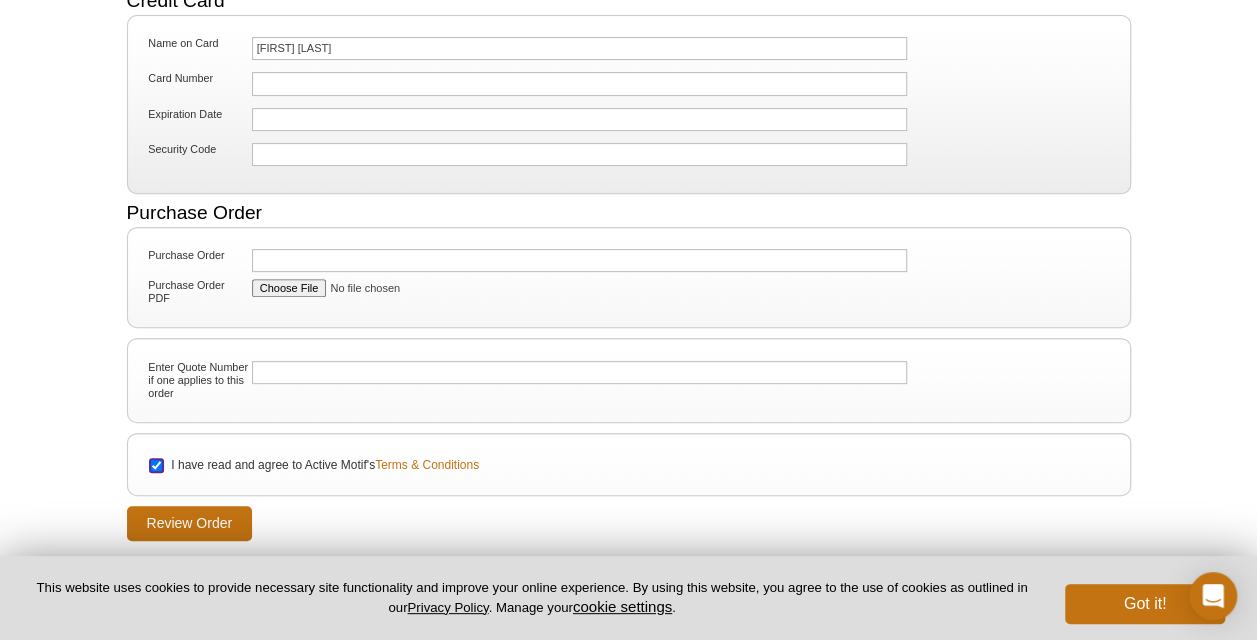 scroll, scrollTop: 399, scrollLeft: 0, axis: vertical 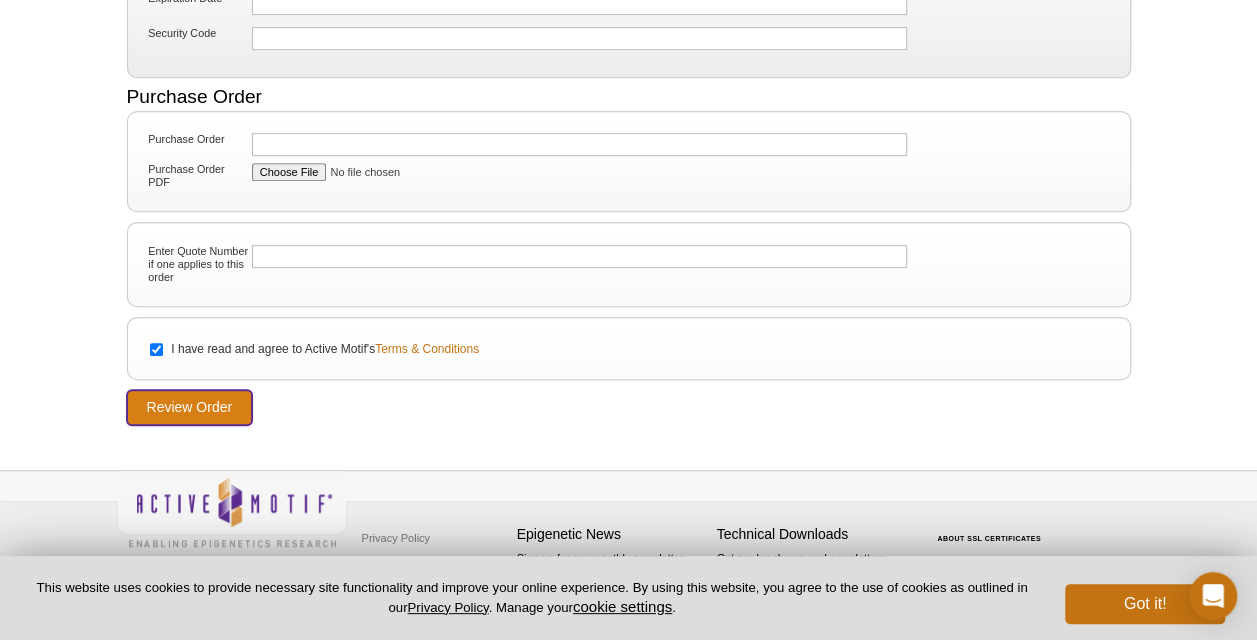 click on "Review Order" at bounding box center (190, 407) 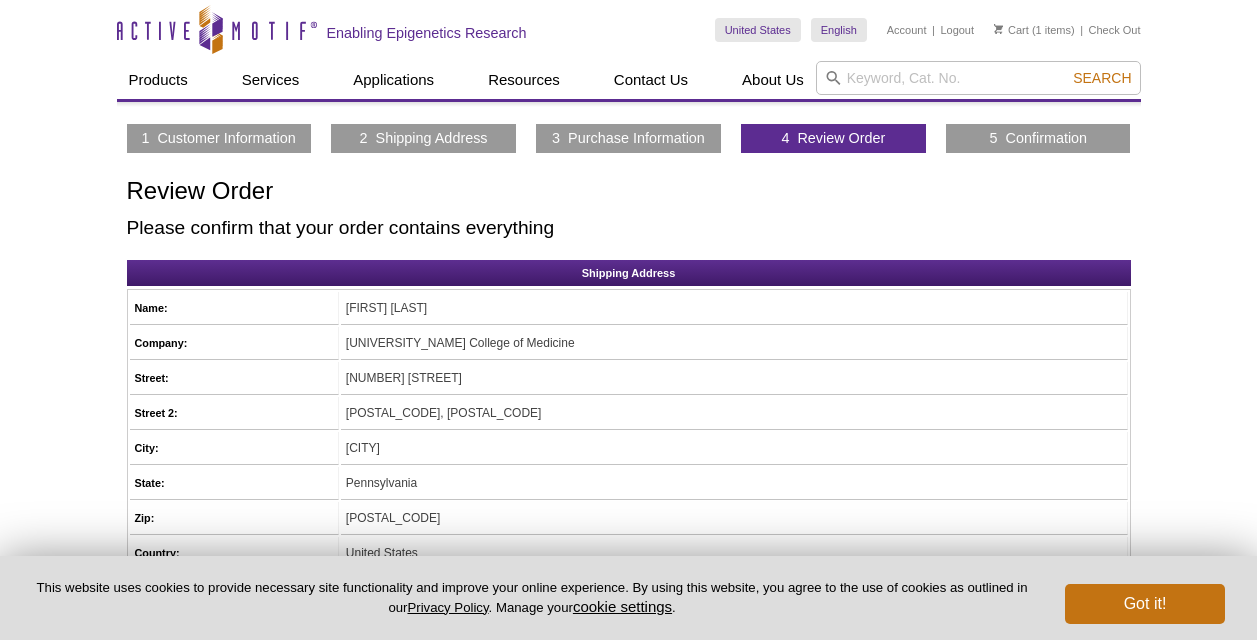 scroll, scrollTop: 0, scrollLeft: 0, axis: both 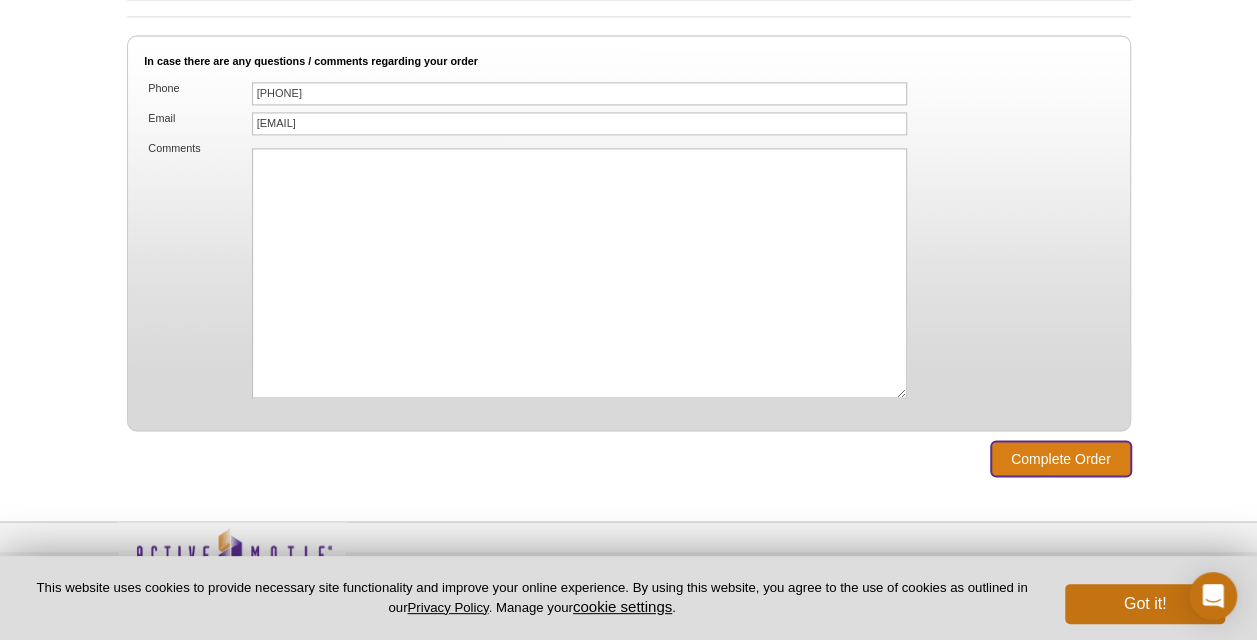 click on "Complete Order" at bounding box center [1061, 458] 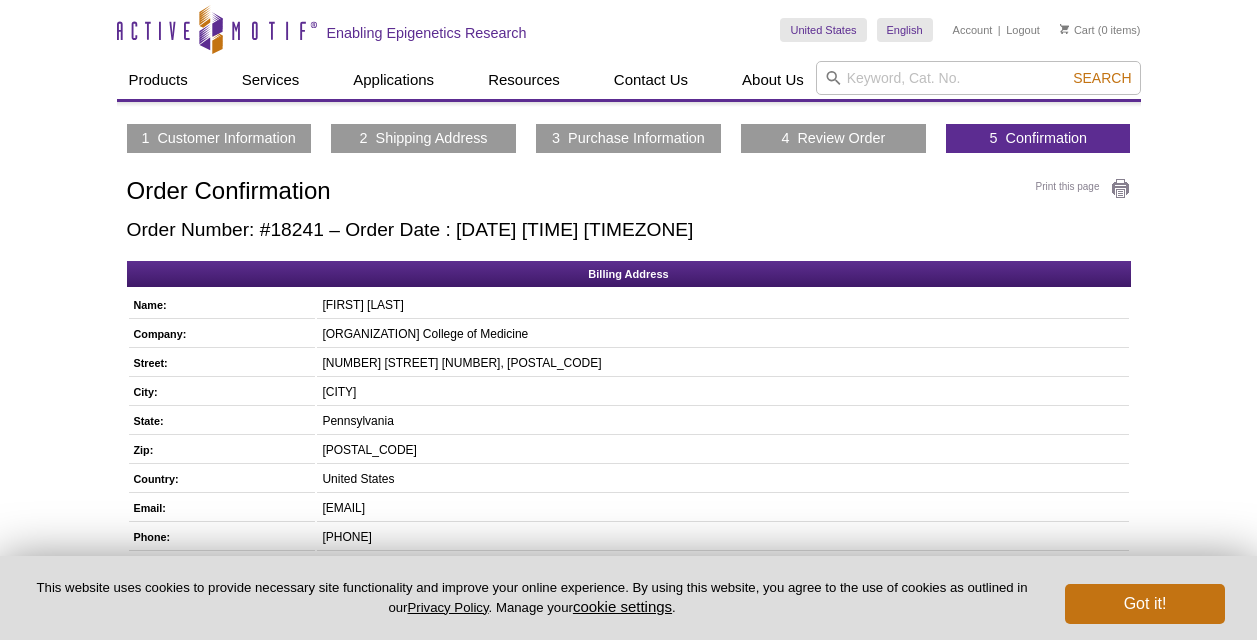 scroll, scrollTop: 0, scrollLeft: 0, axis: both 